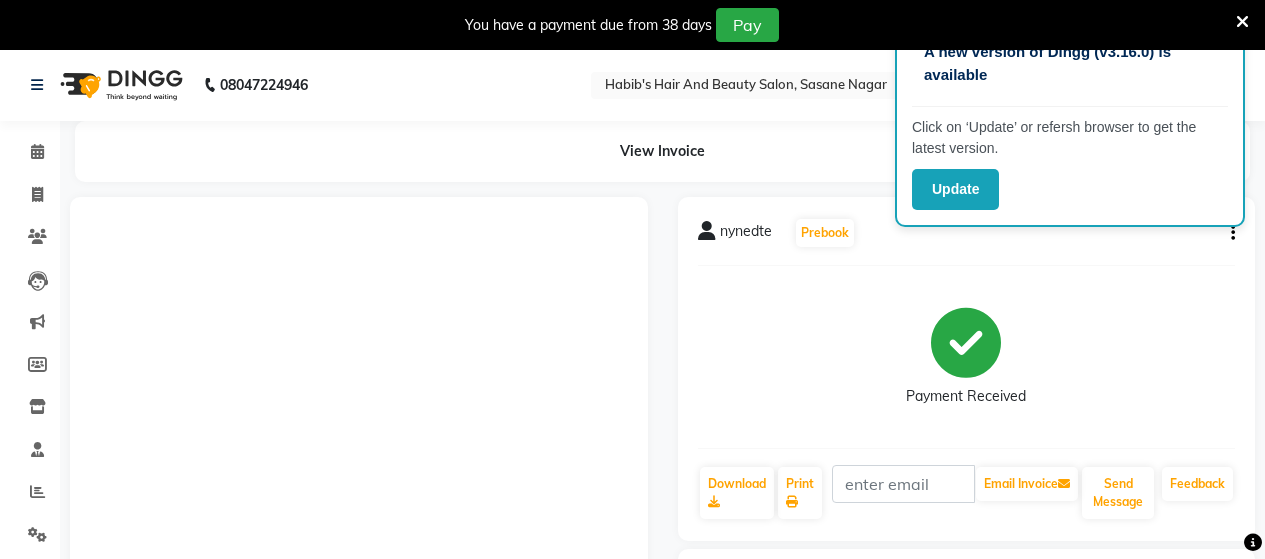 scroll, scrollTop: 330, scrollLeft: 0, axis: vertical 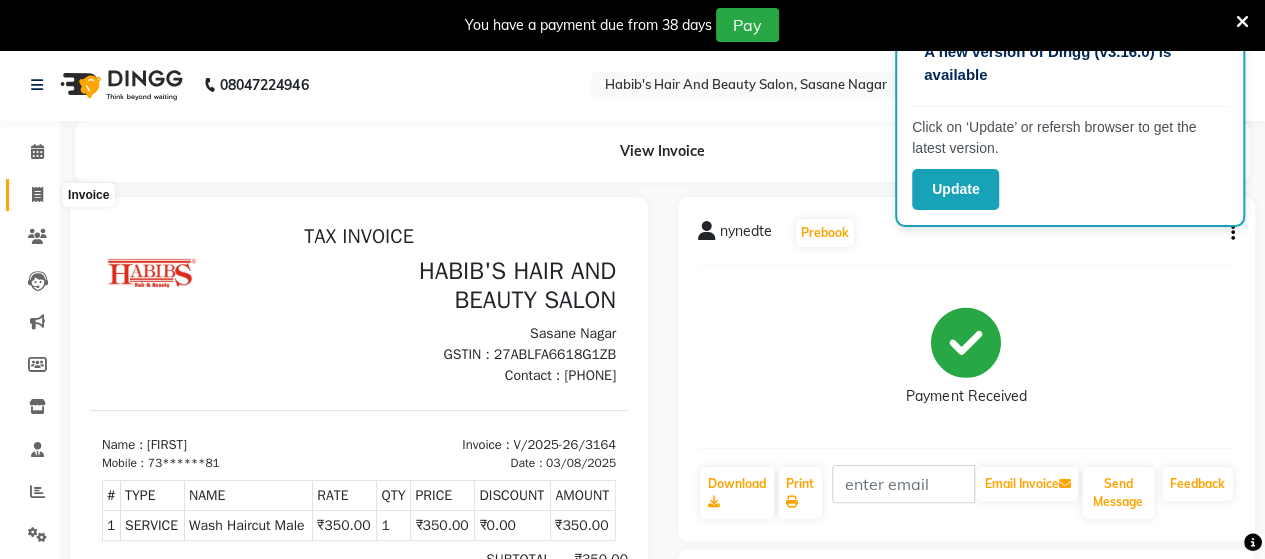 click 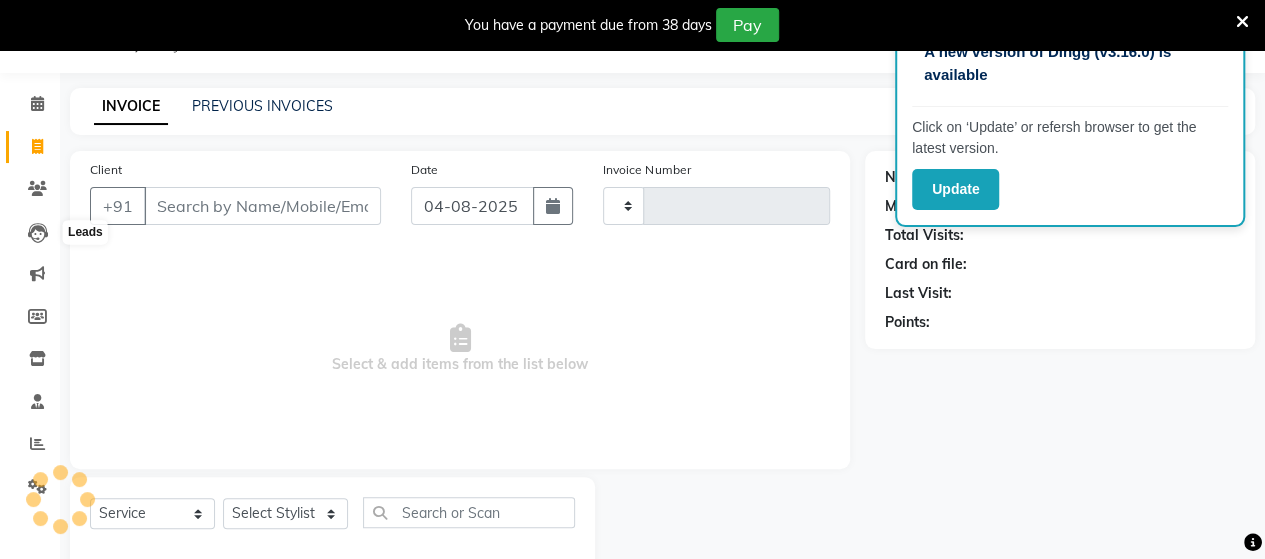 scroll, scrollTop: 90, scrollLeft: 0, axis: vertical 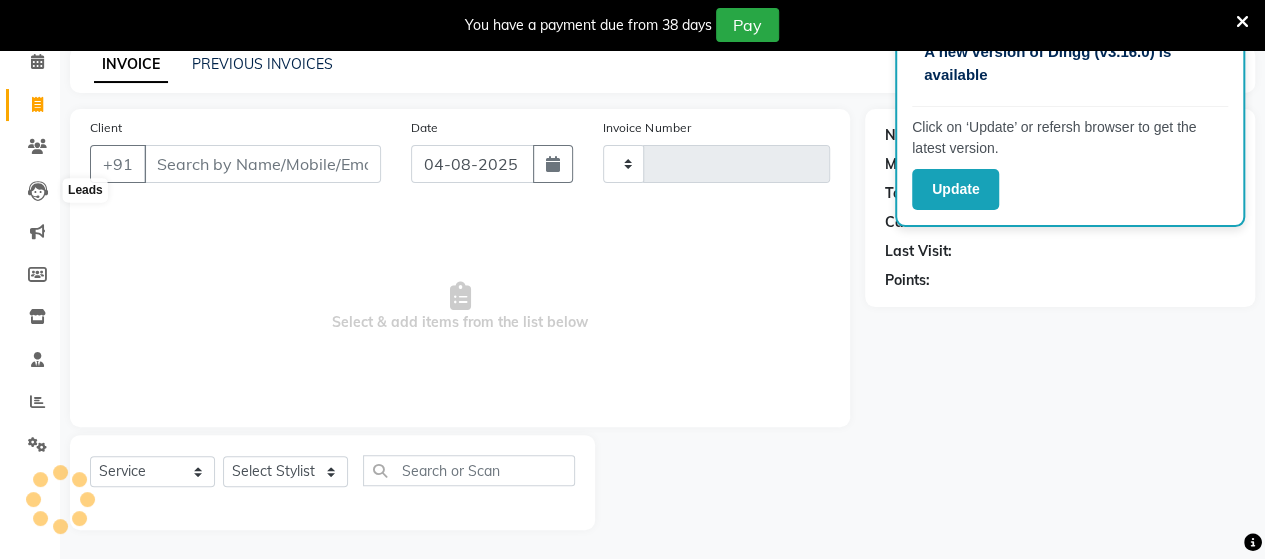 type on "3165" 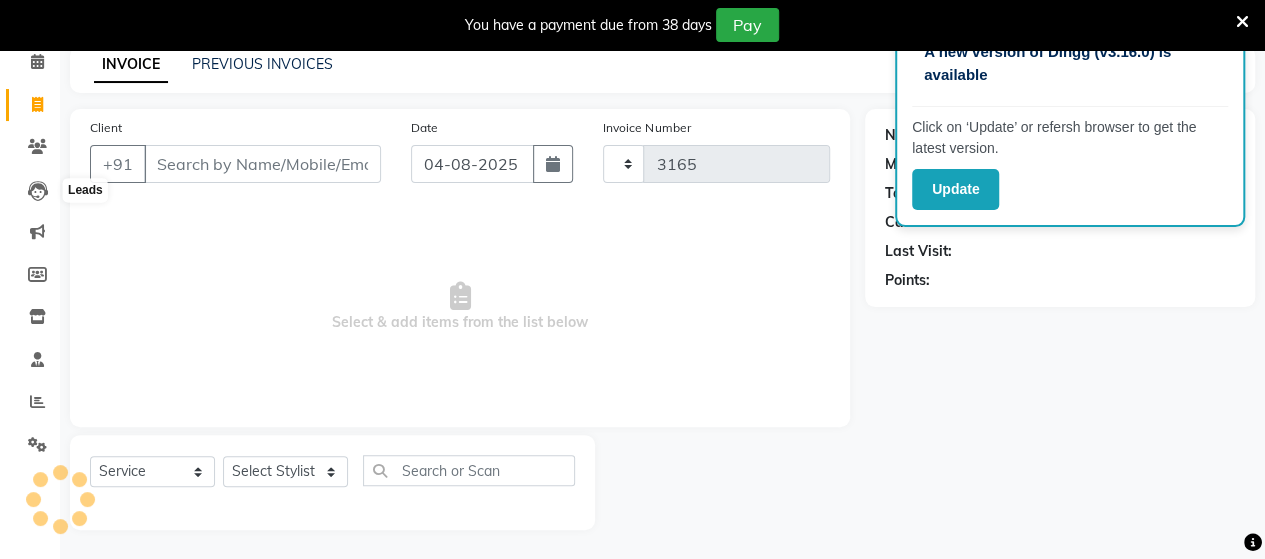 select on "6429" 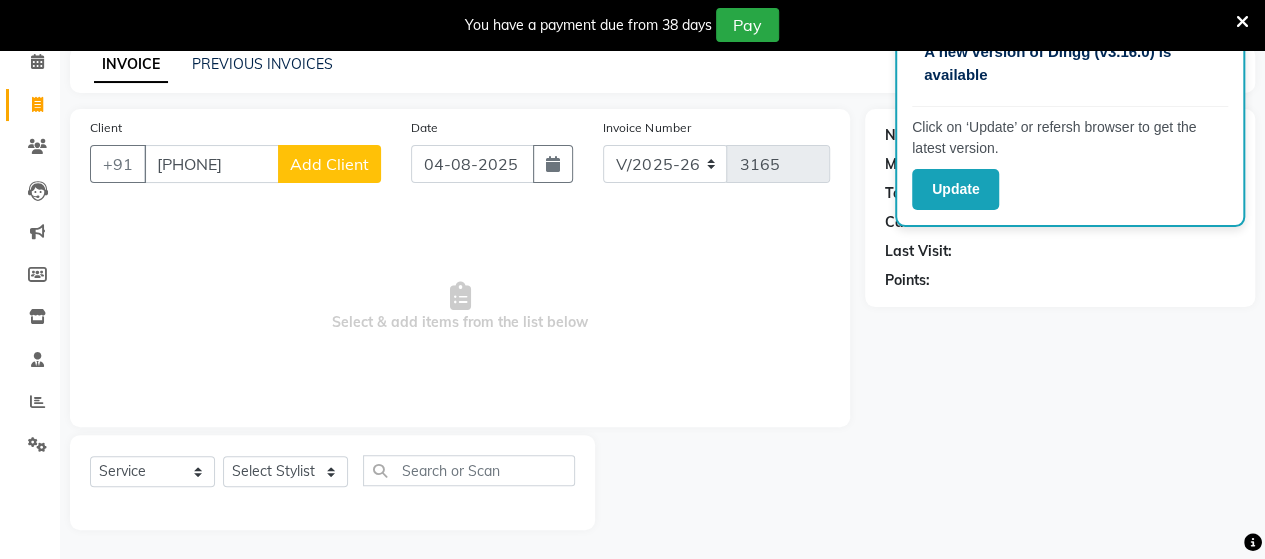 click at bounding box center [1242, 22] 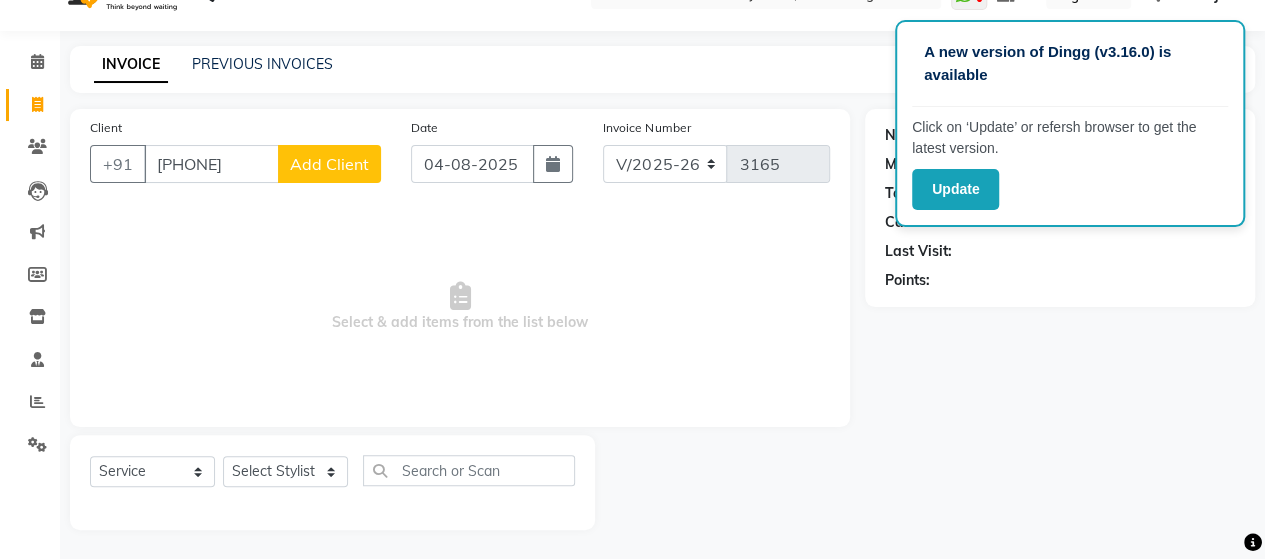 click on "Name: Membership: Total Visits: Card on file: Last Visit:  Points:" 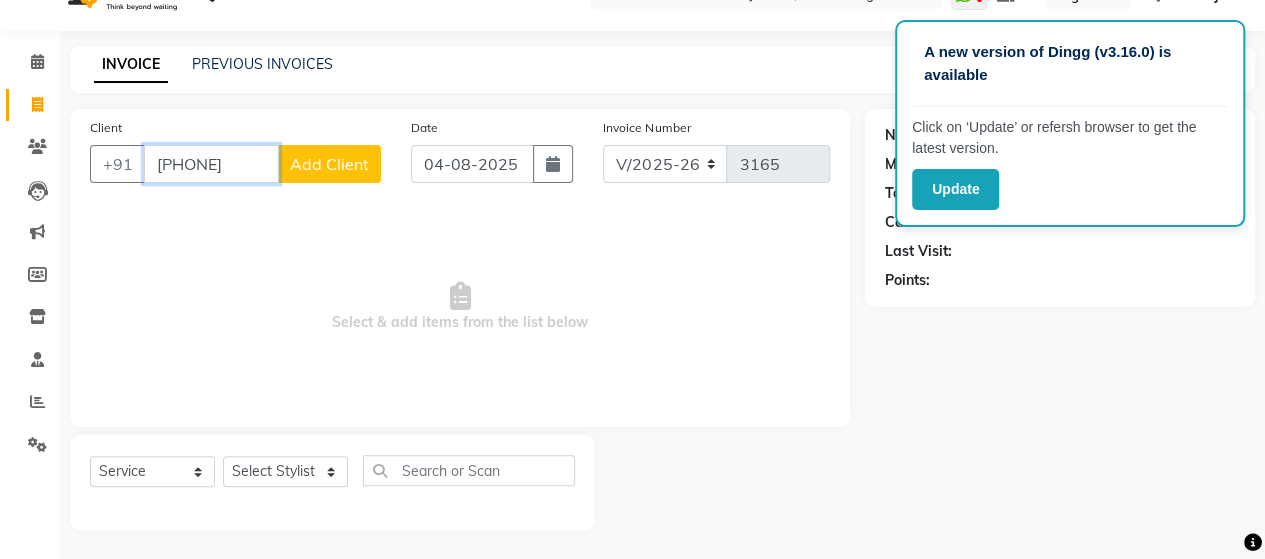 click on "[PHONE]" at bounding box center (211, 164) 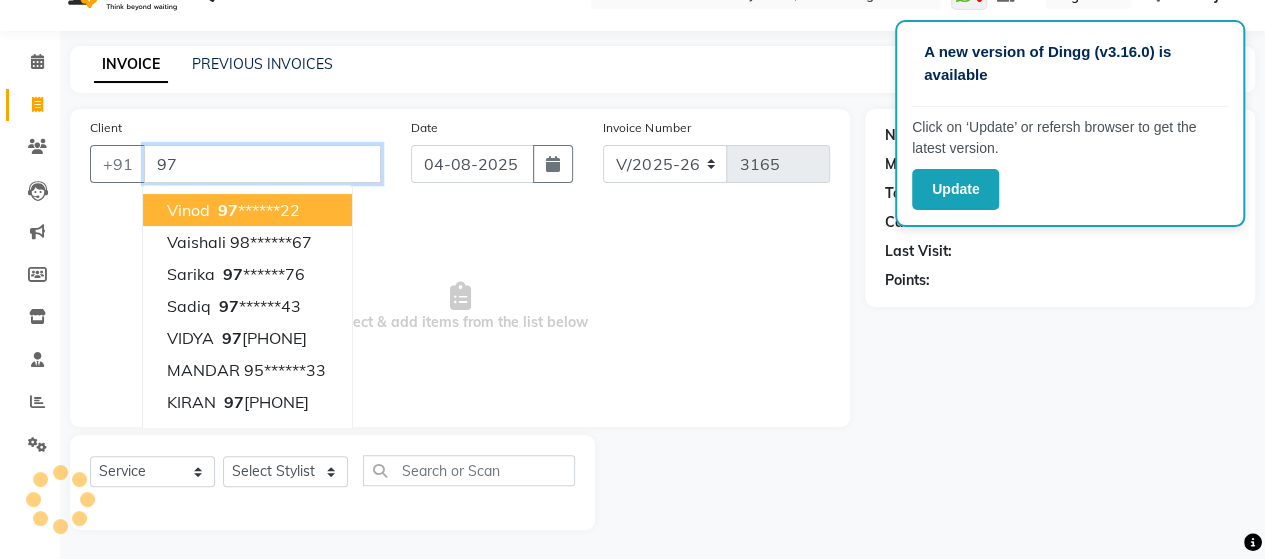 type on "9" 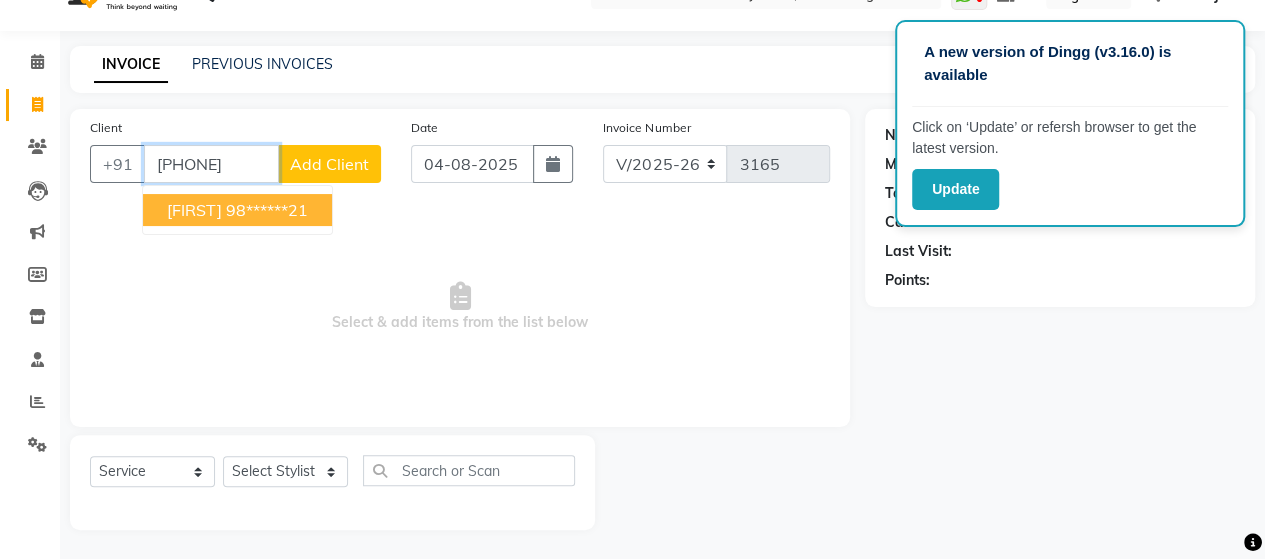 click on "98******21" at bounding box center [267, 210] 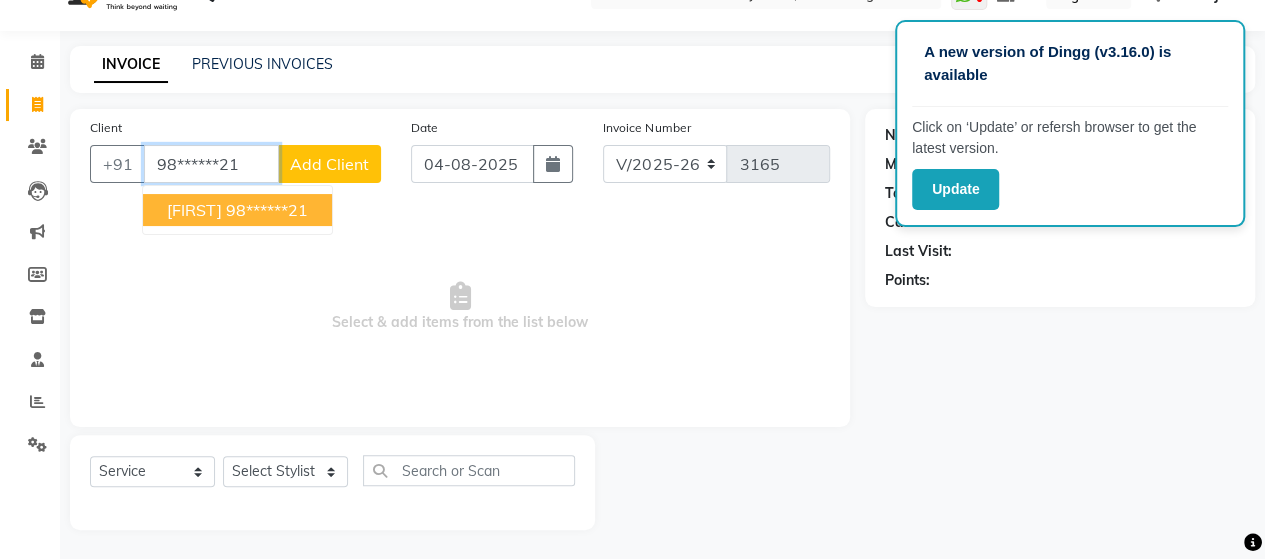 type on "98******21" 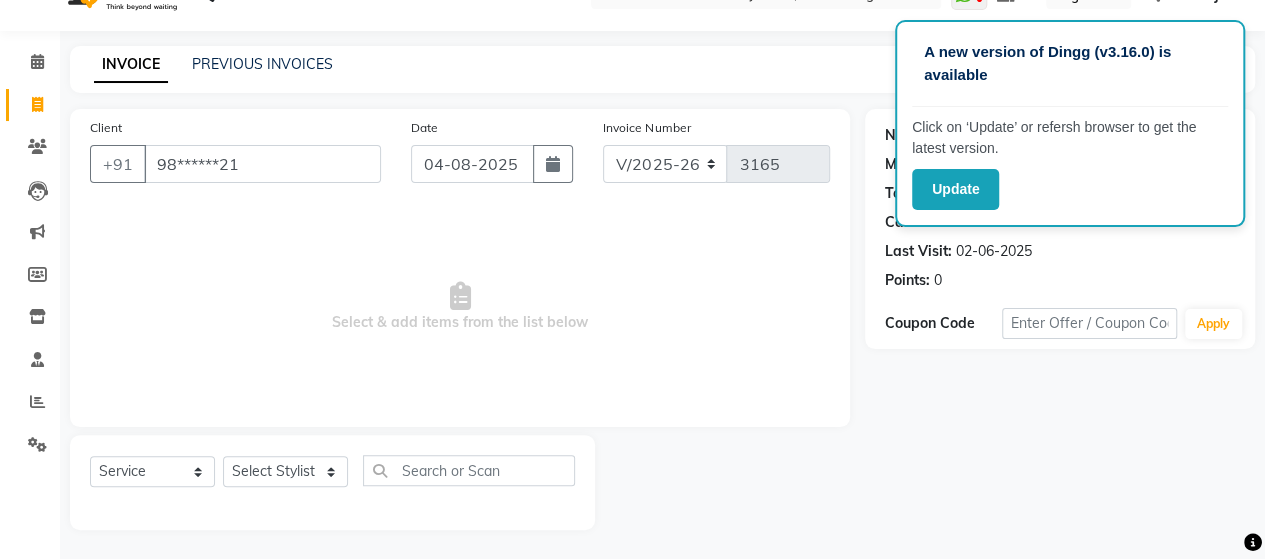 click on "Points:   0" 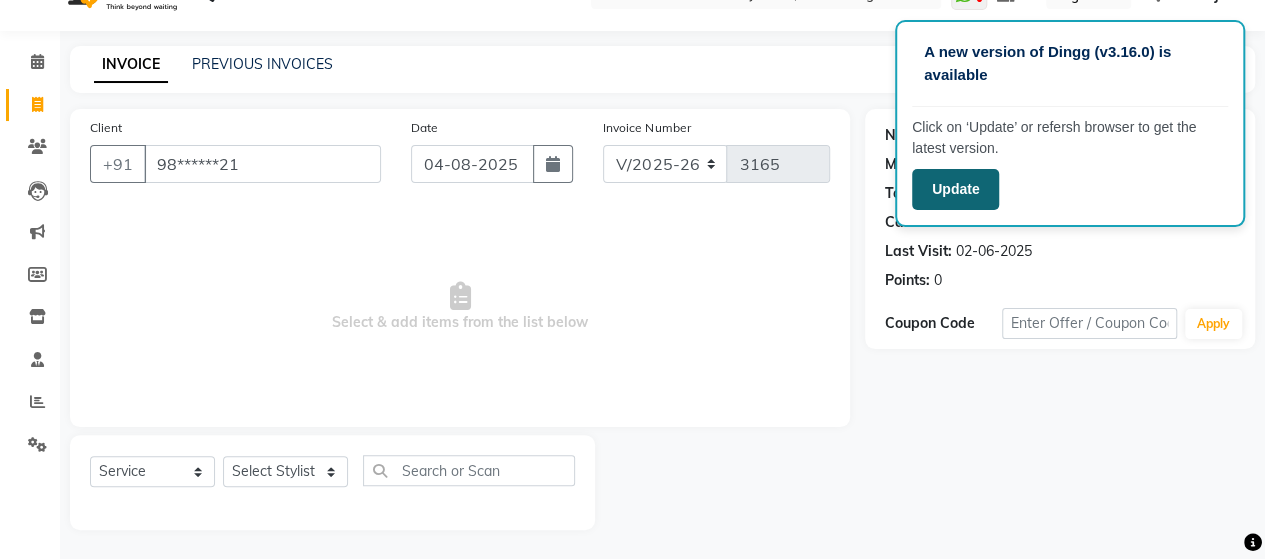 click on "Update" 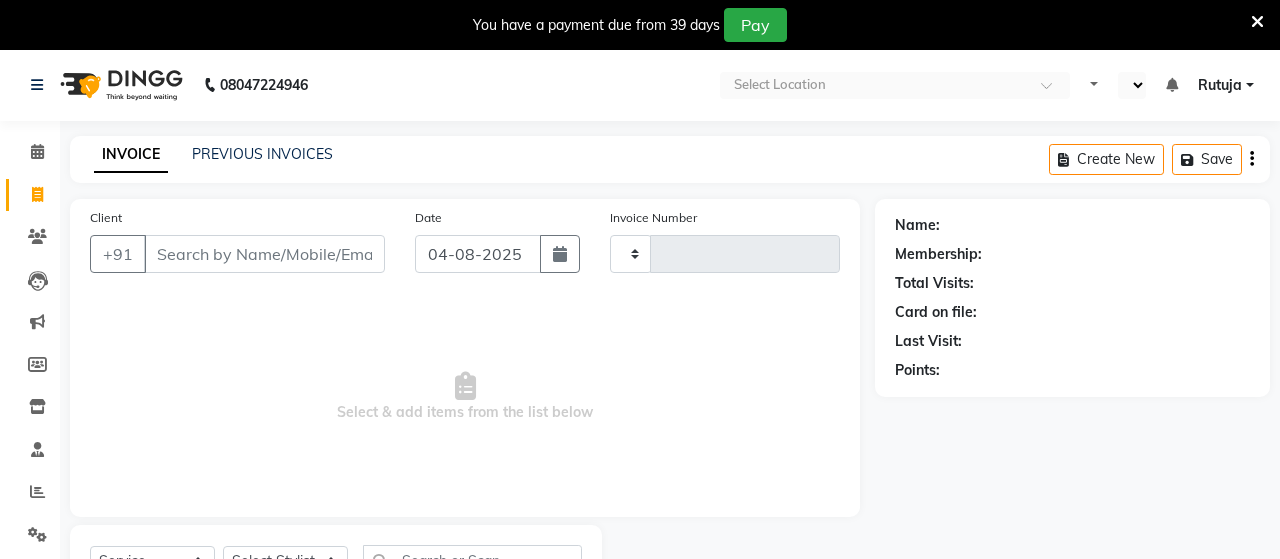 select on "service" 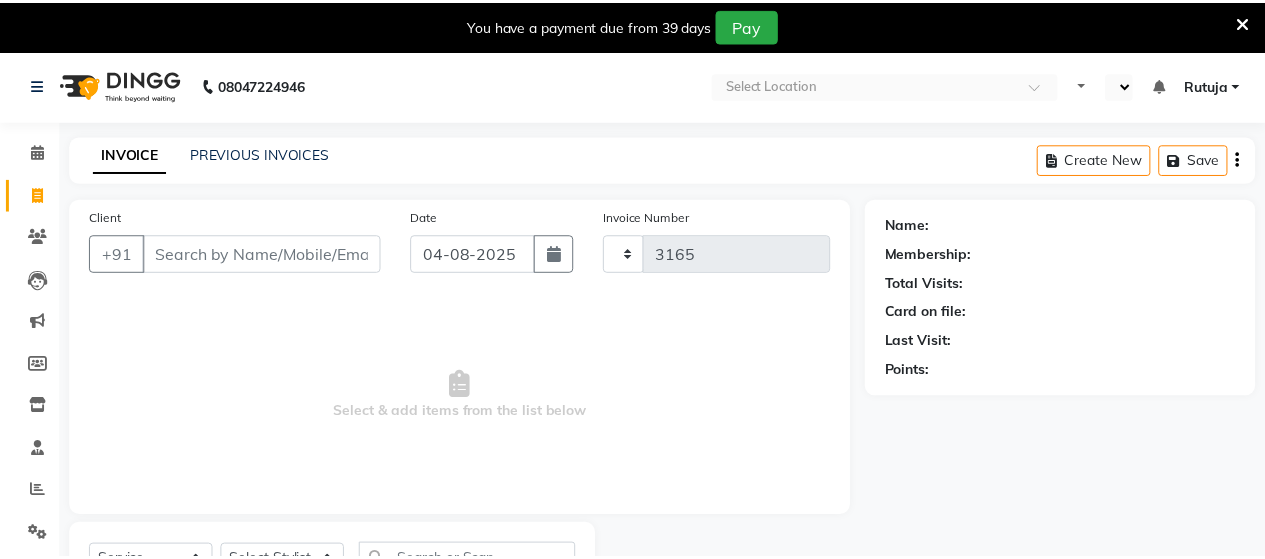 scroll, scrollTop: 0, scrollLeft: 0, axis: both 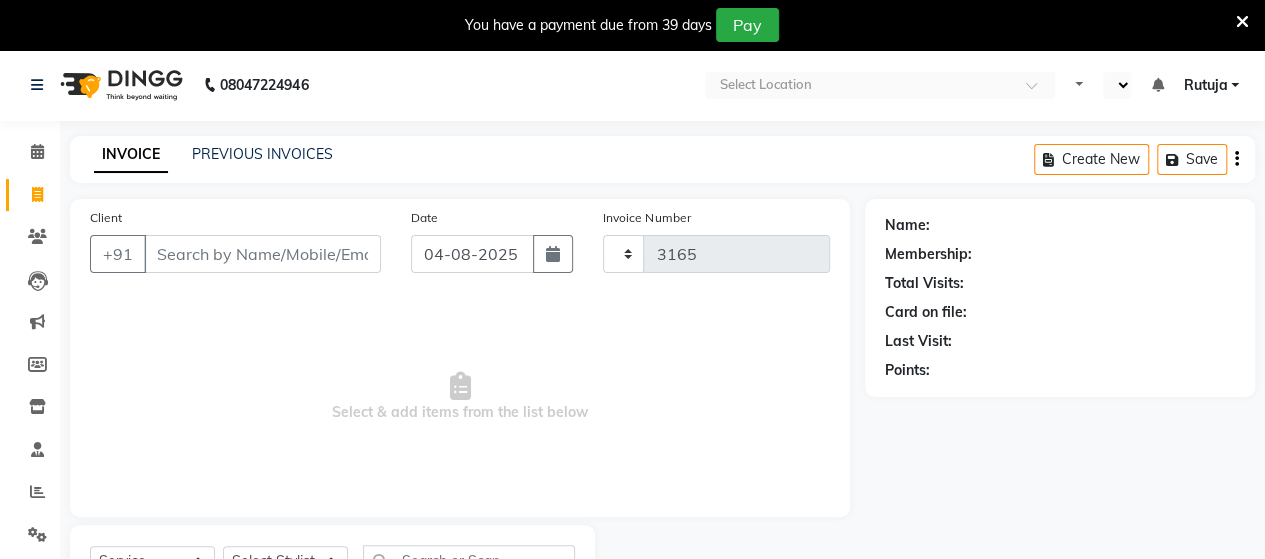 select on "en" 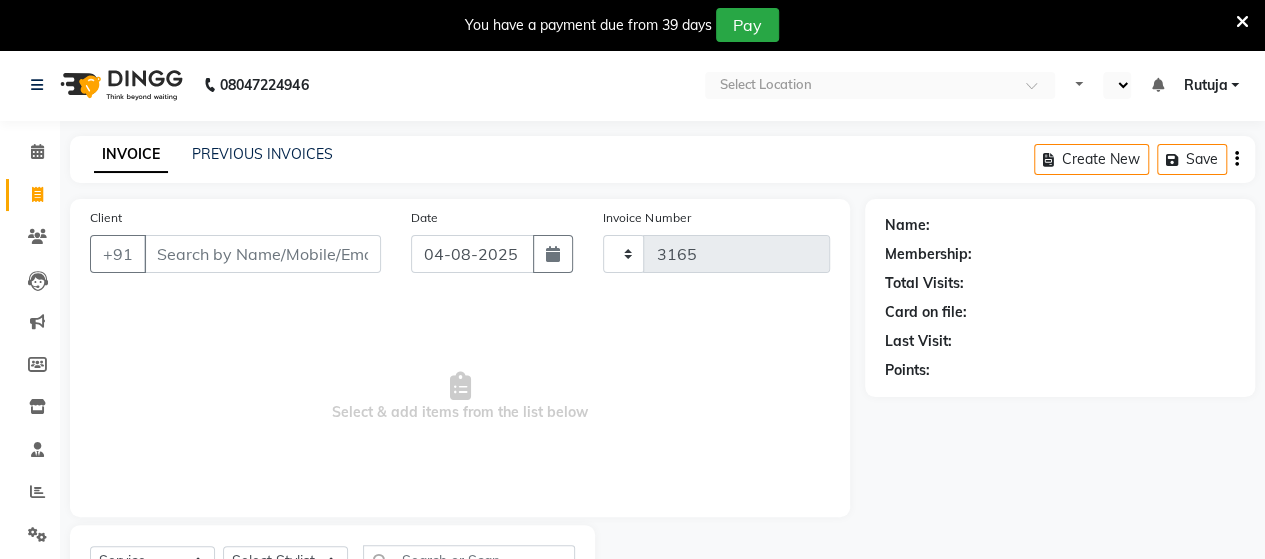 select on "6429" 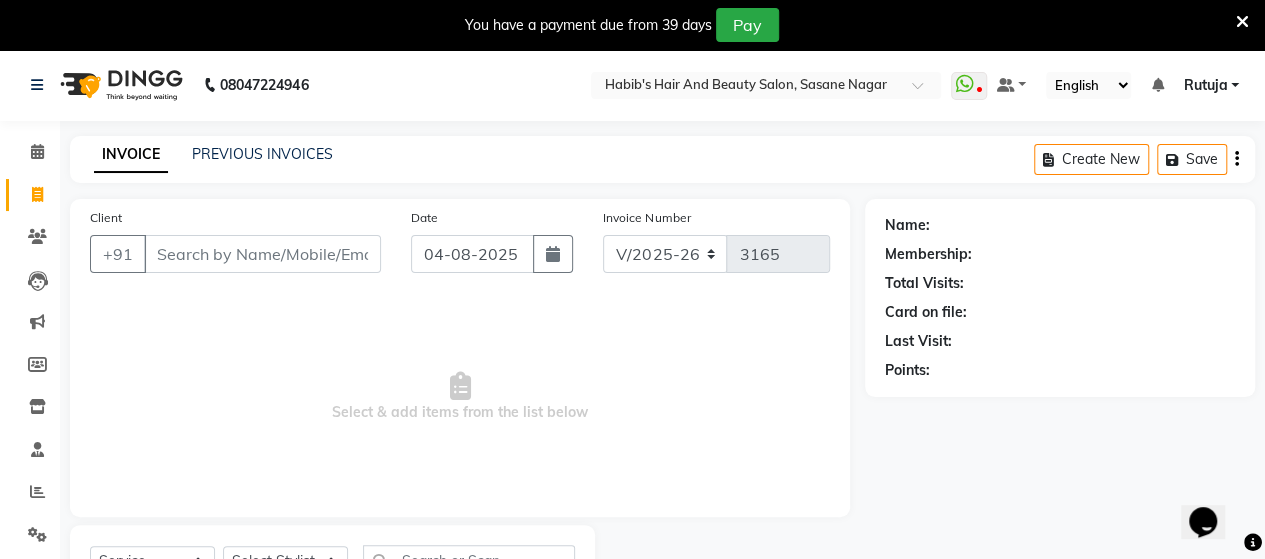 scroll, scrollTop: 0, scrollLeft: 0, axis: both 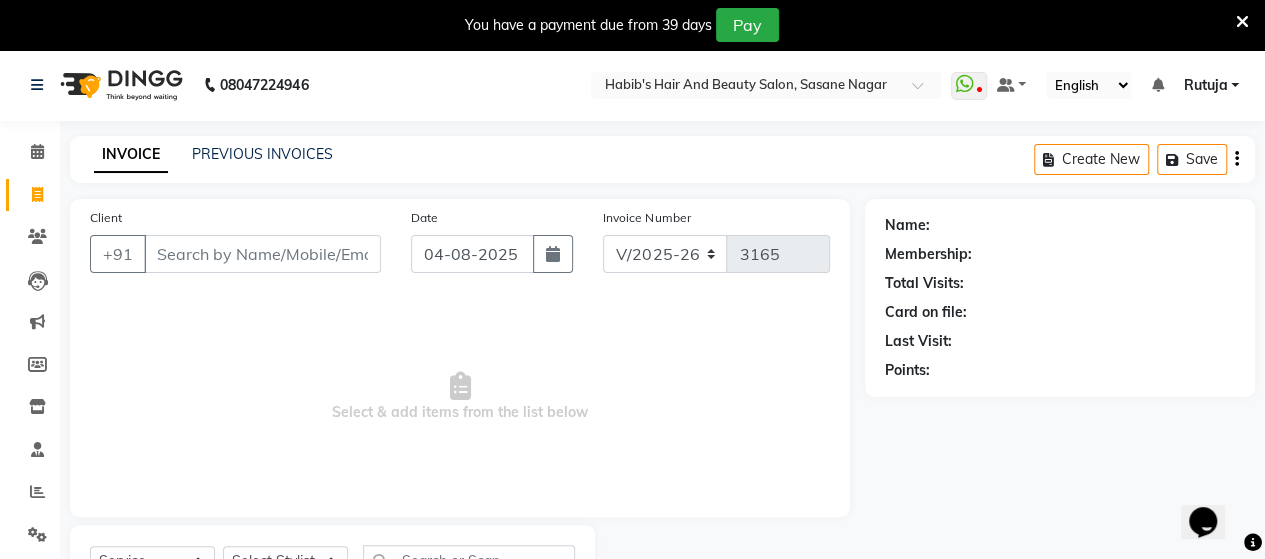 click on "Client" at bounding box center (262, 254) 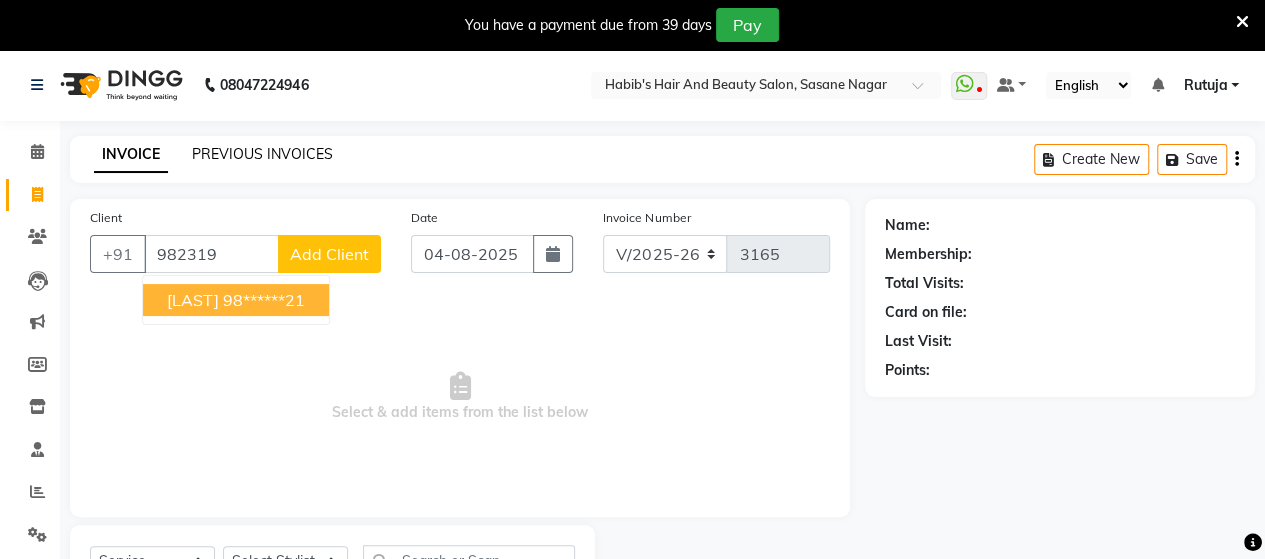 type on "982319" 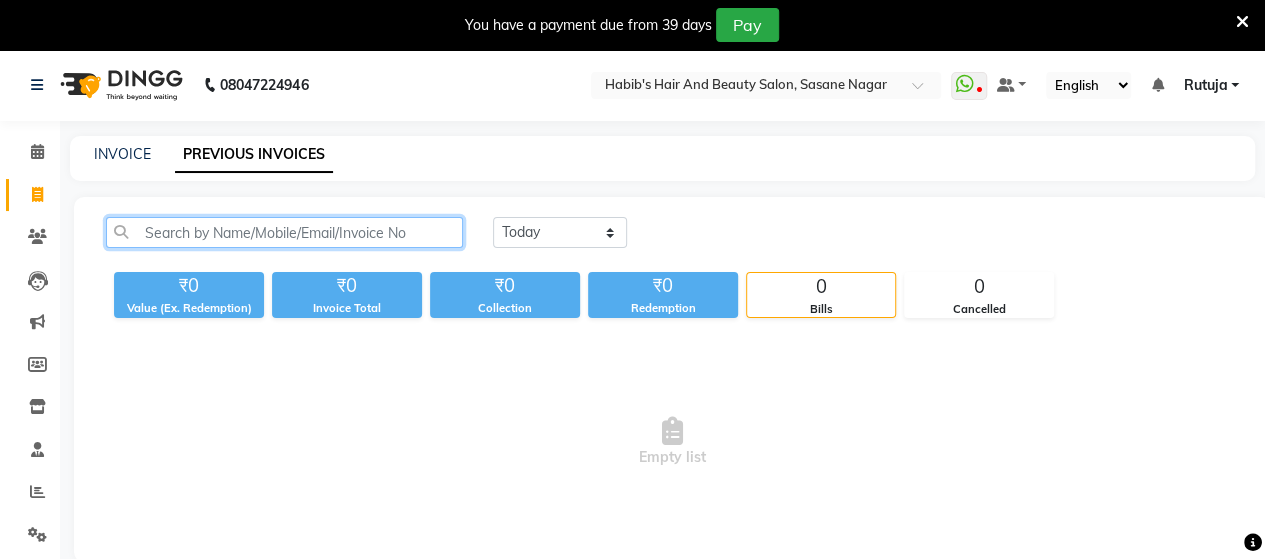 click 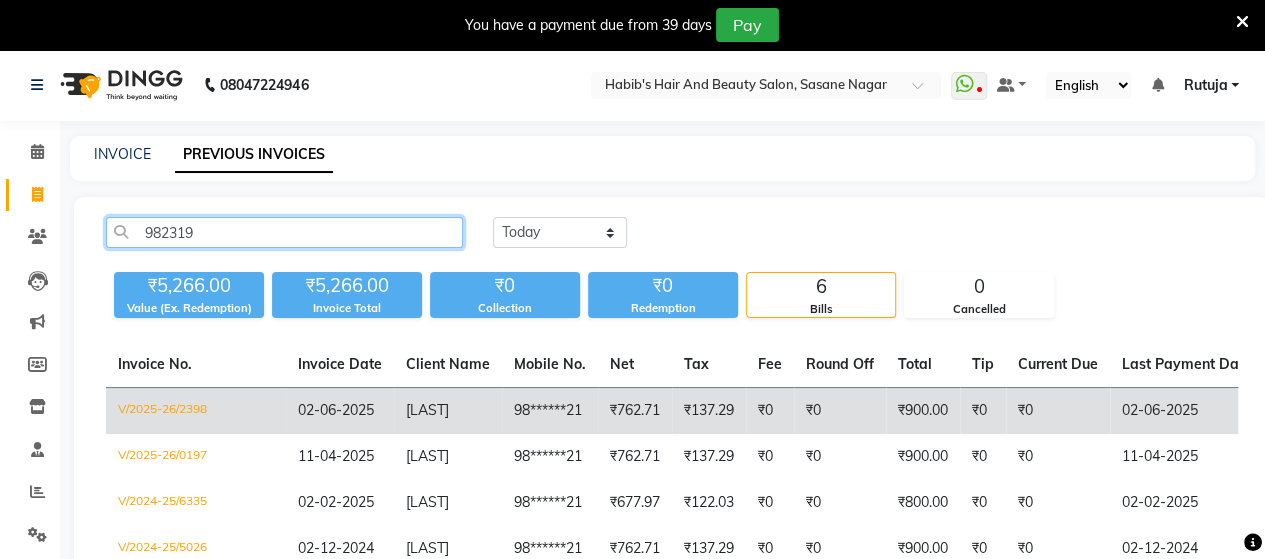 type on "982319" 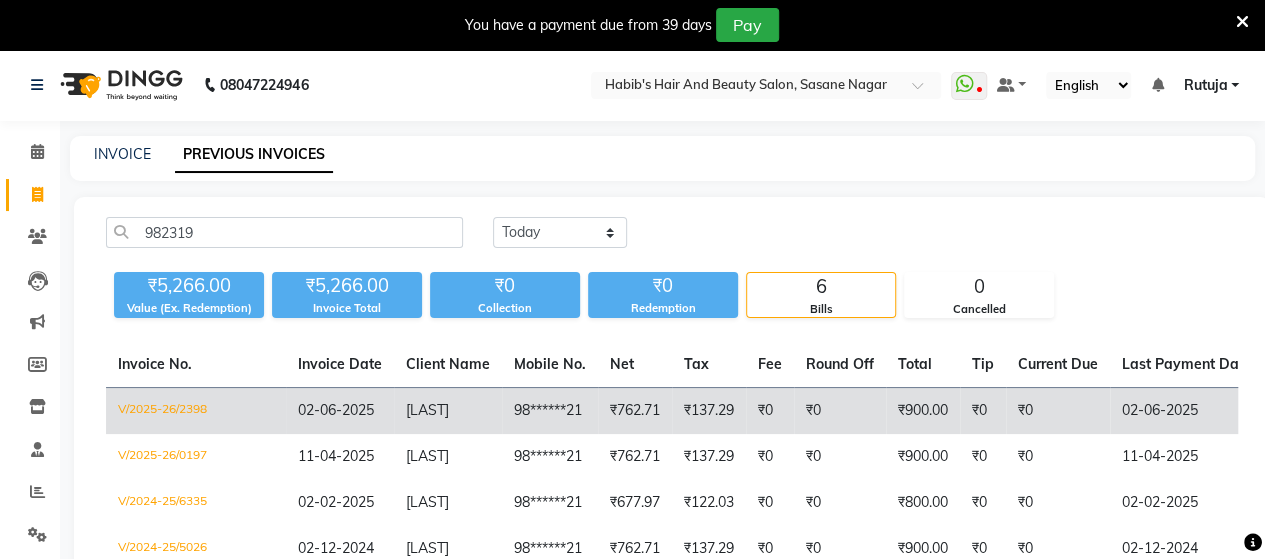 click on "98******21" 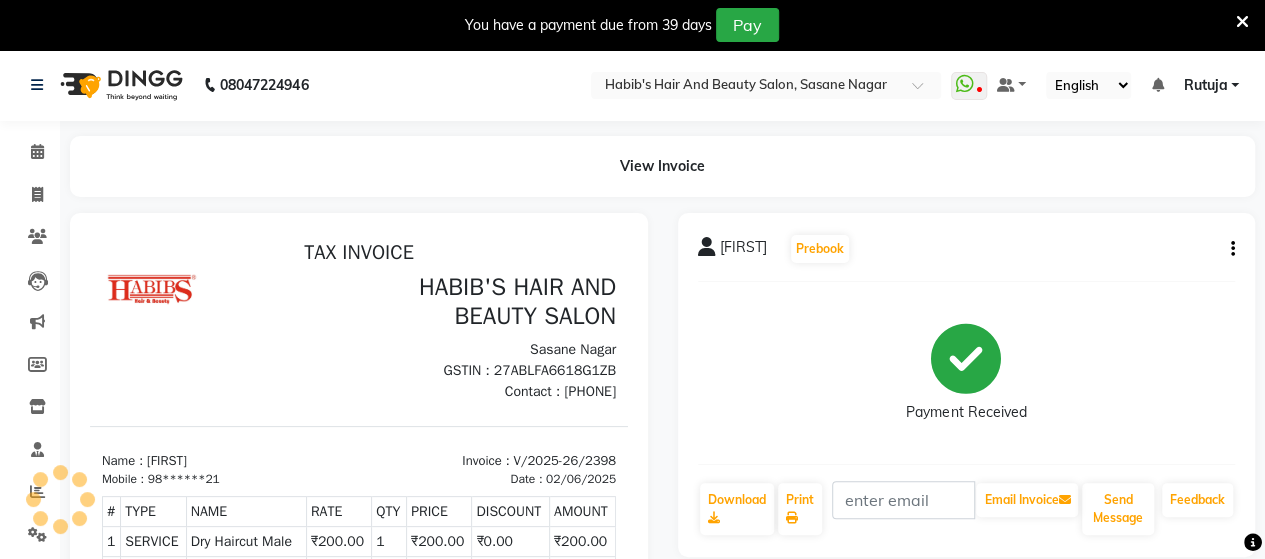 scroll, scrollTop: 0, scrollLeft: 0, axis: both 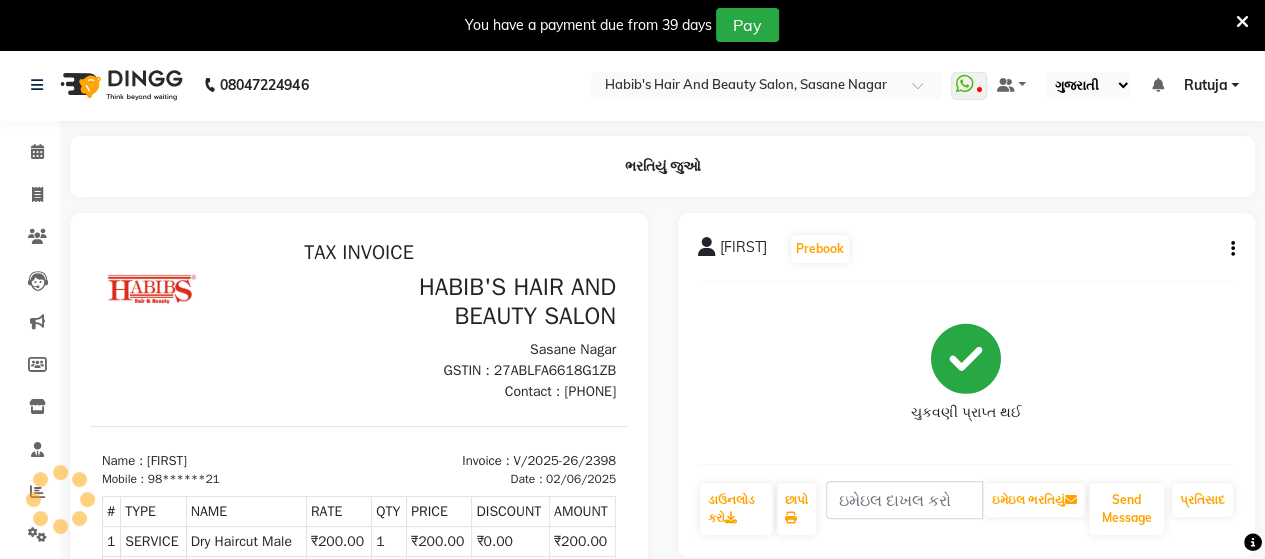 select on "ta" 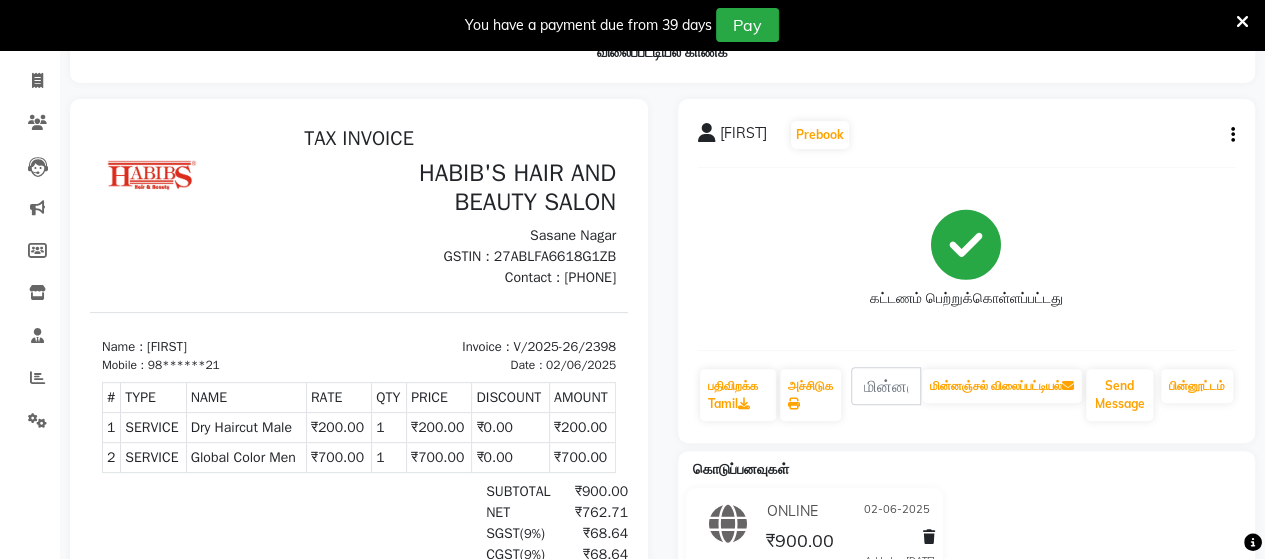 scroll, scrollTop: 121, scrollLeft: 0, axis: vertical 